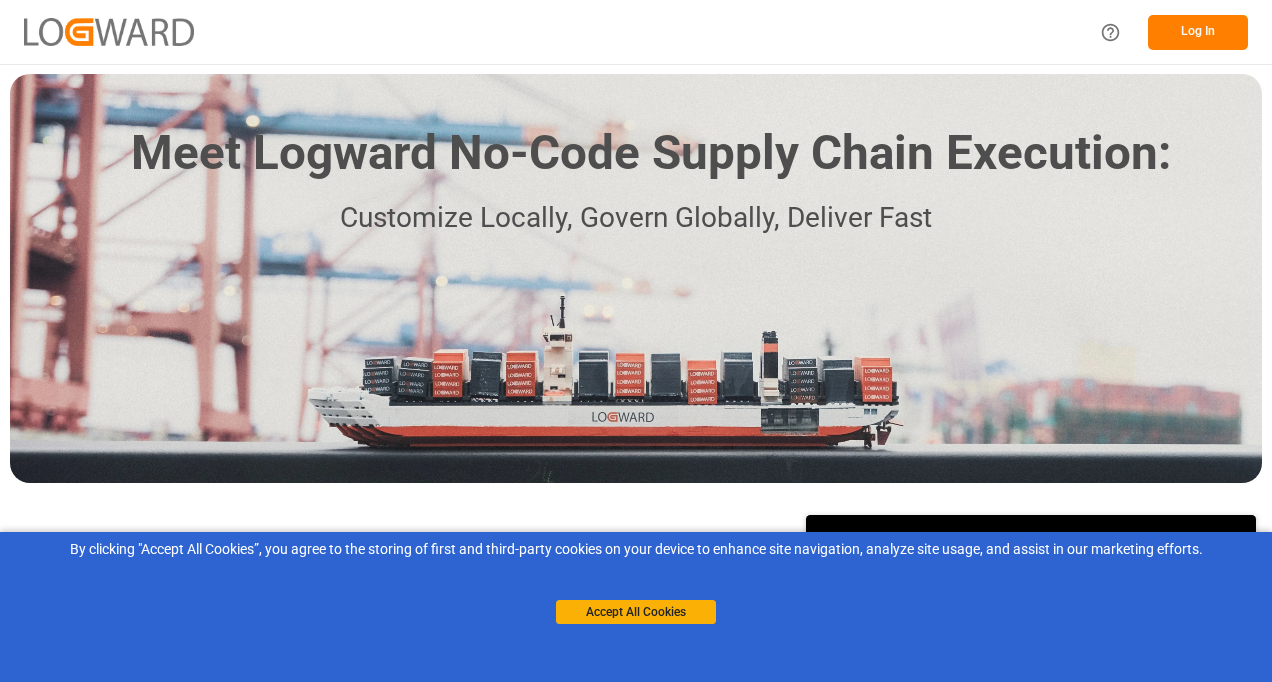 scroll, scrollTop: 0, scrollLeft: 0, axis: both 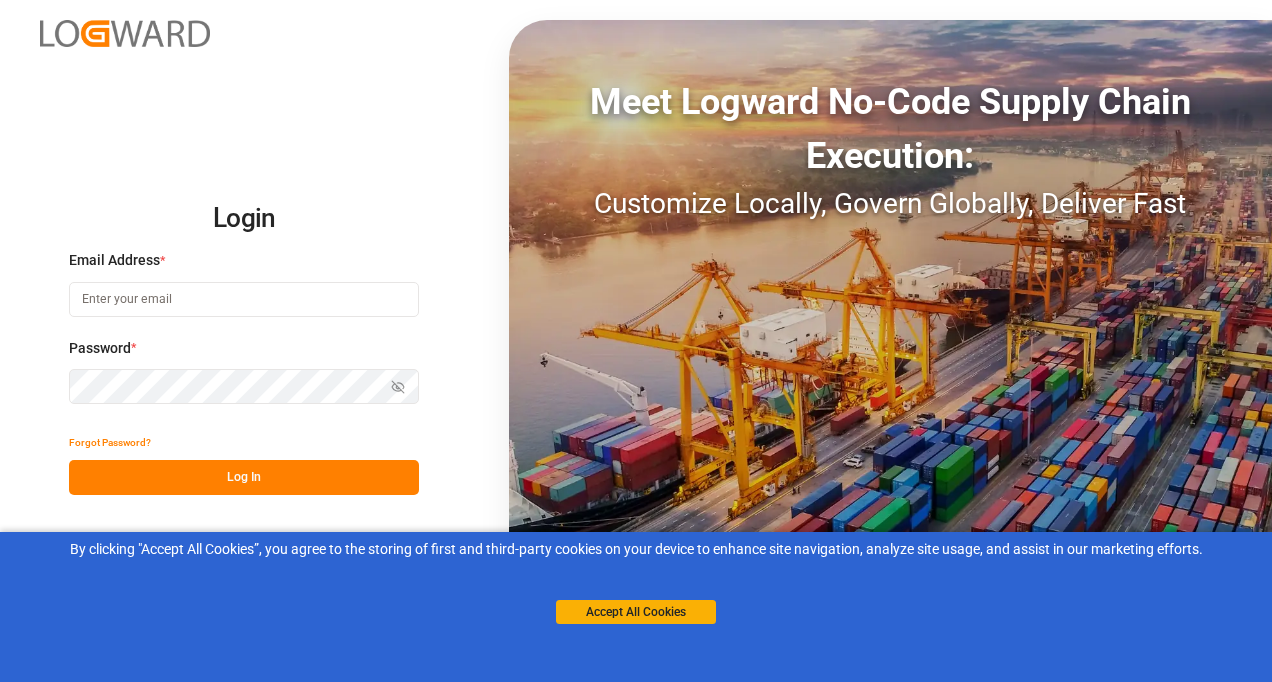 type on "[EMAIL]" 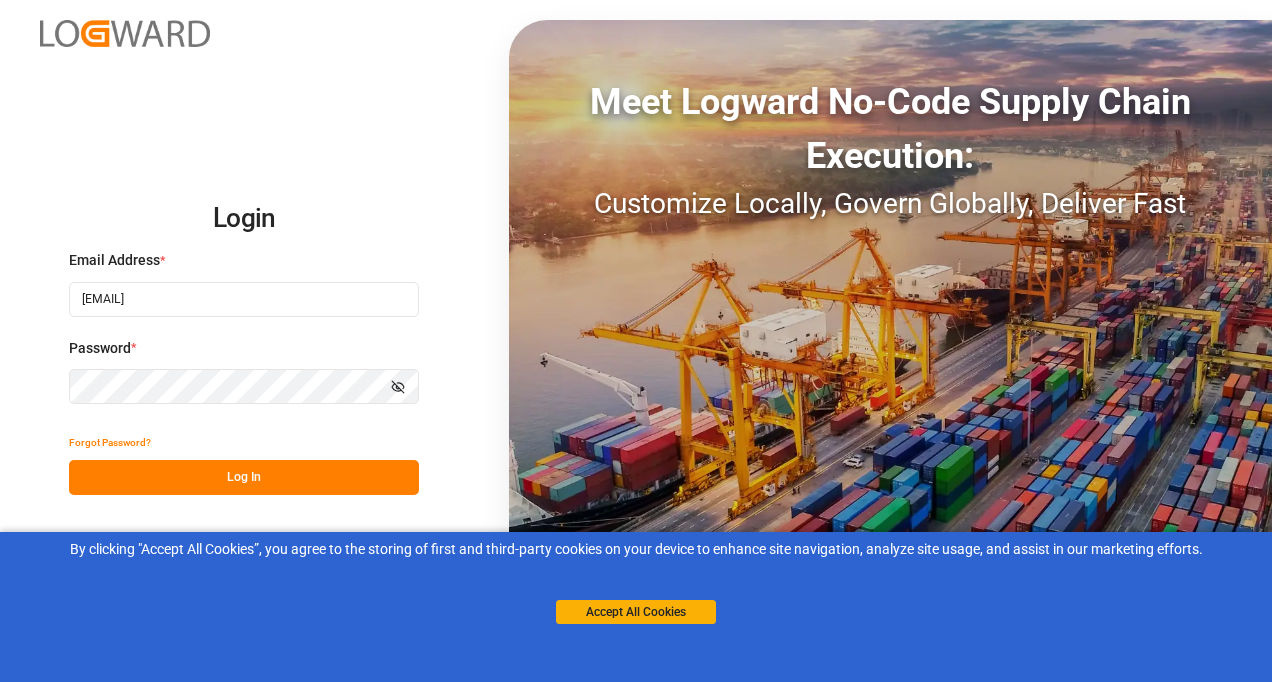 click on "Log In" at bounding box center (244, 477) 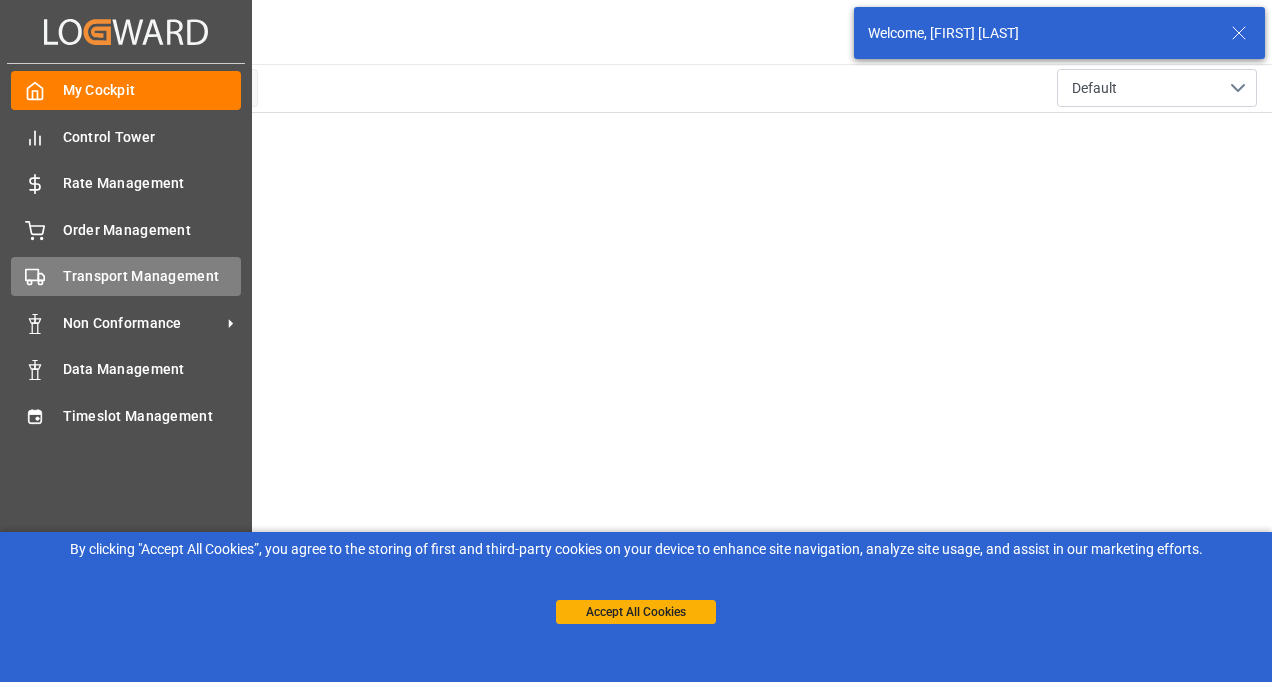 click on "Transport Management" at bounding box center (152, 276) 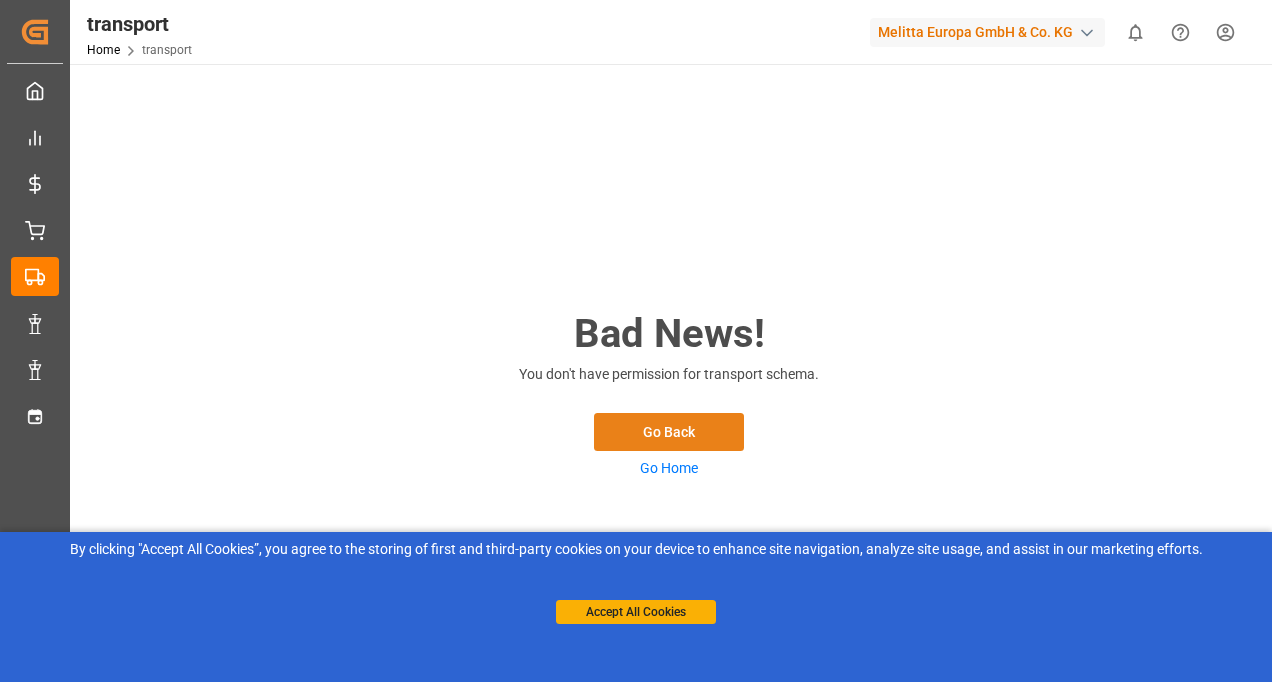 click on "Go Back" at bounding box center (669, 432) 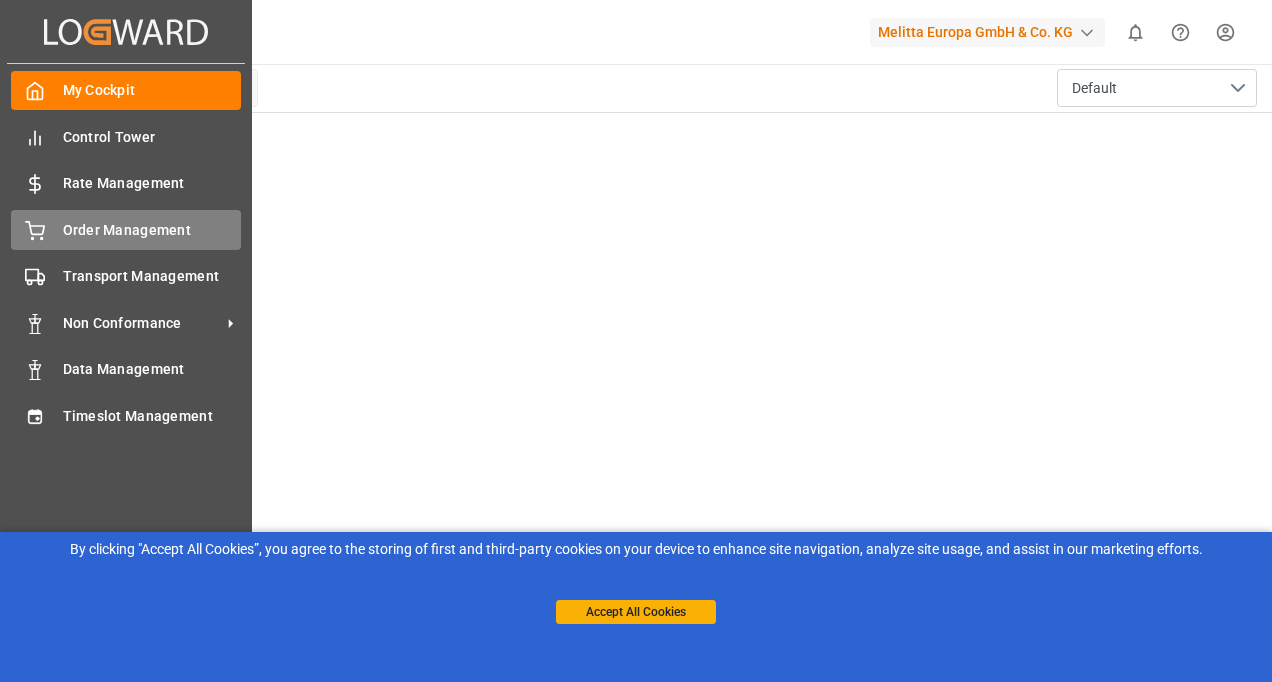 click on "Order Management" at bounding box center (152, 230) 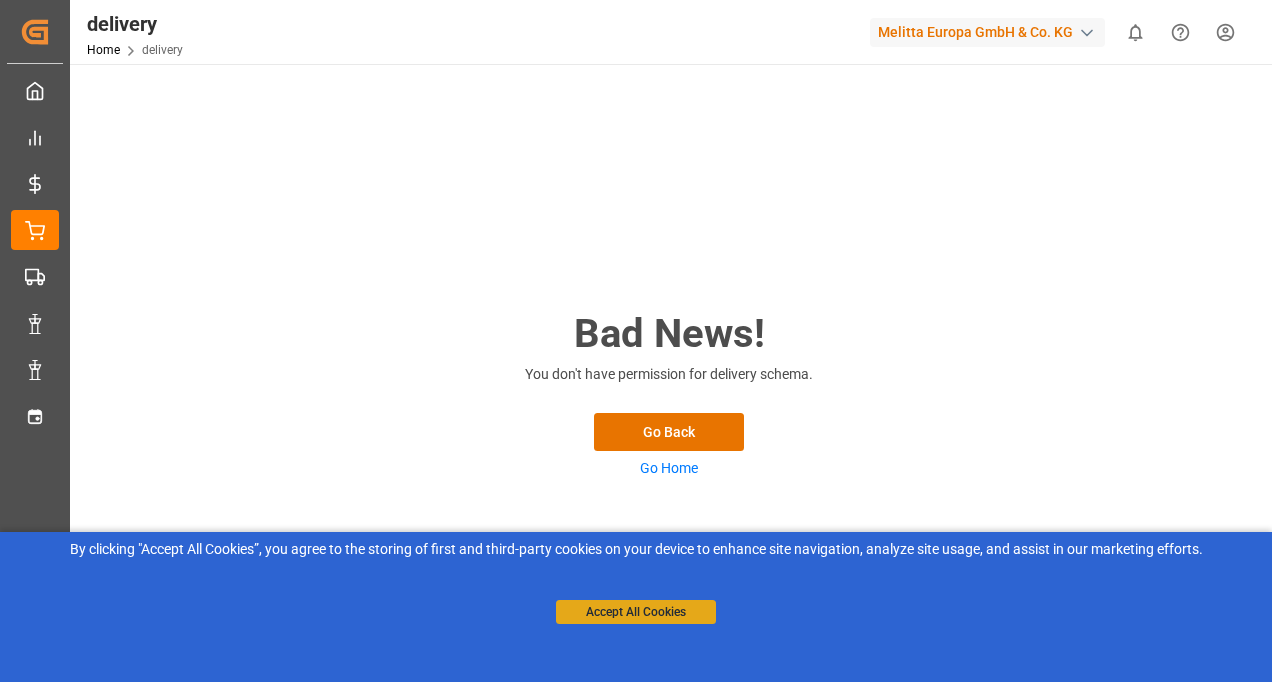 click on "Accept All Cookies" at bounding box center [636, 612] 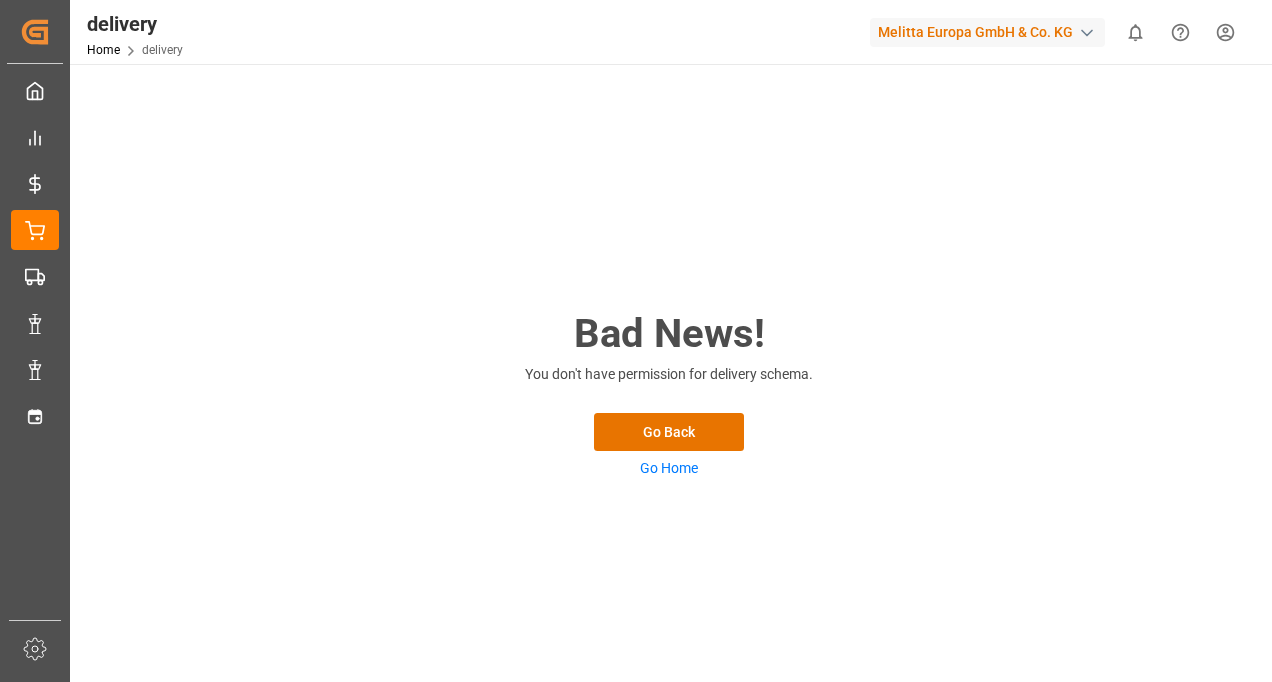 click on "Go Home" at bounding box center [669, 468] 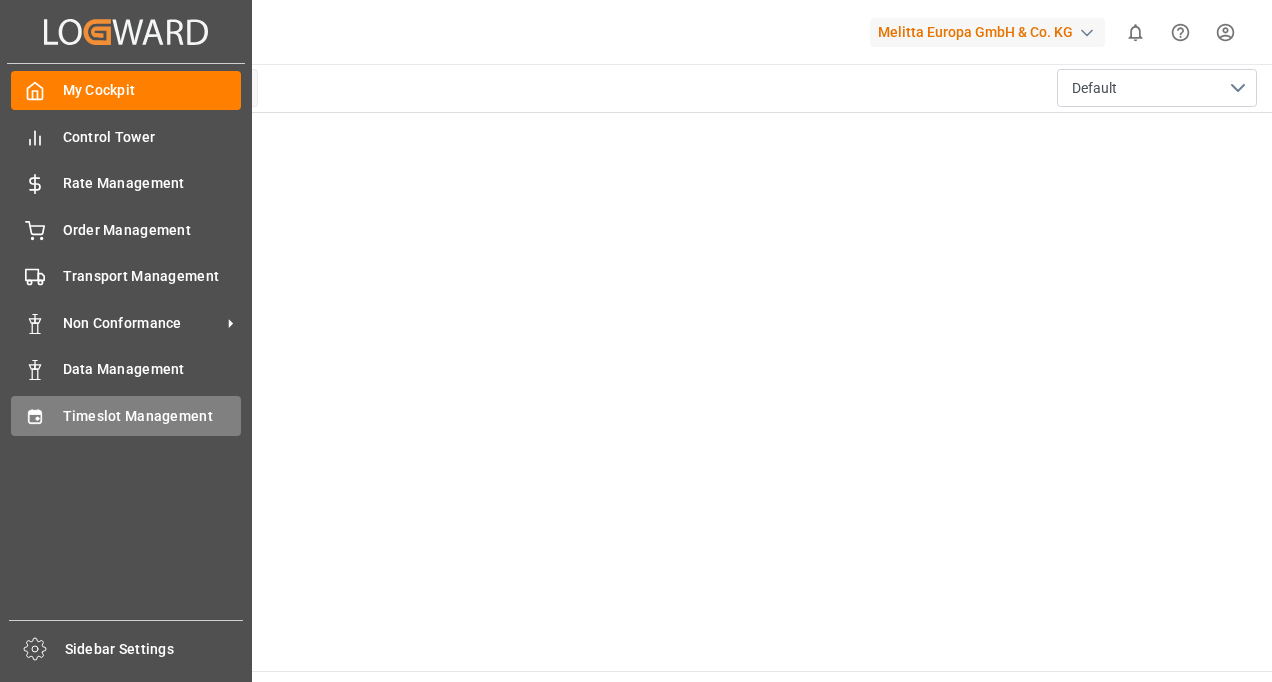 click on "Timeslot Management" at bounding box center [152, 416] 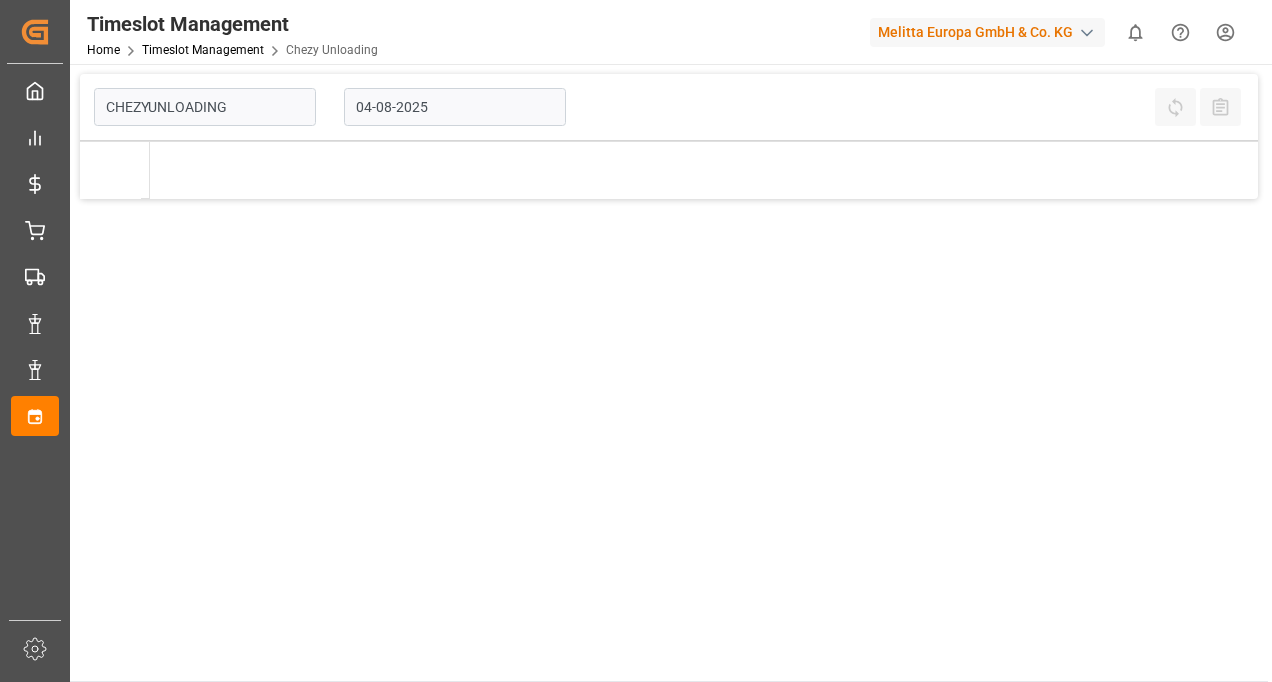 type on "Chezy Unloading" 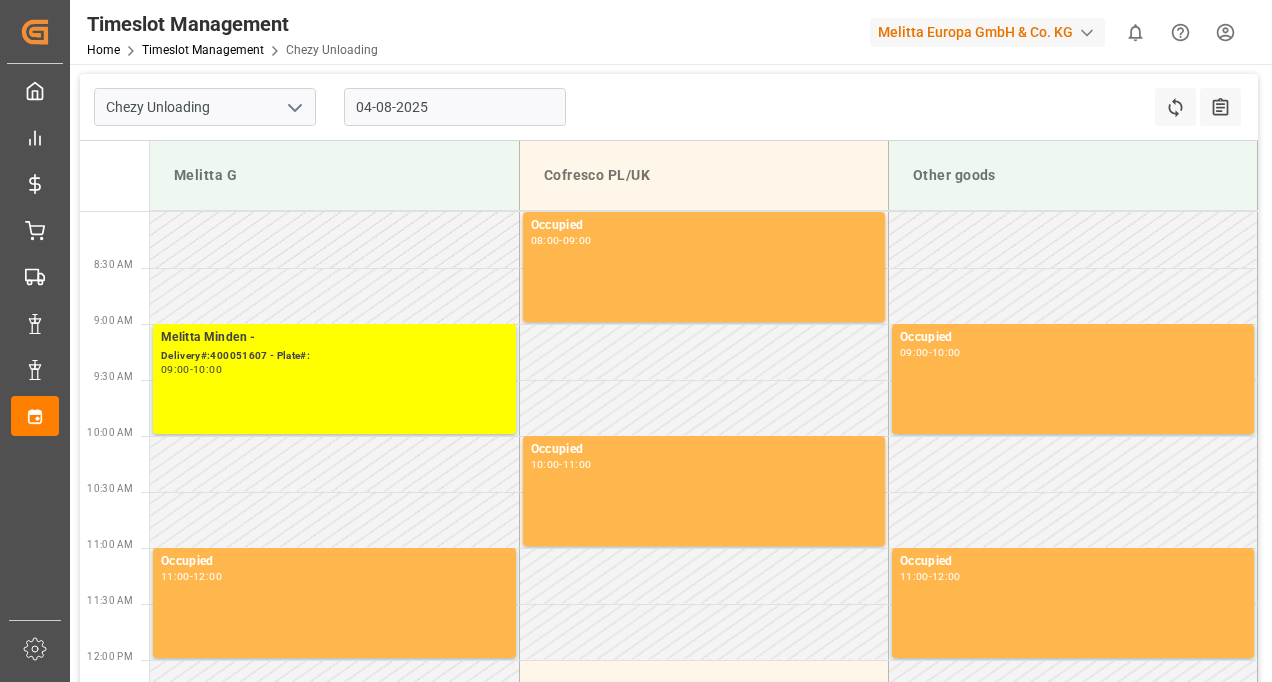 click on "04-08-2025" at bounding box center (455, 107) 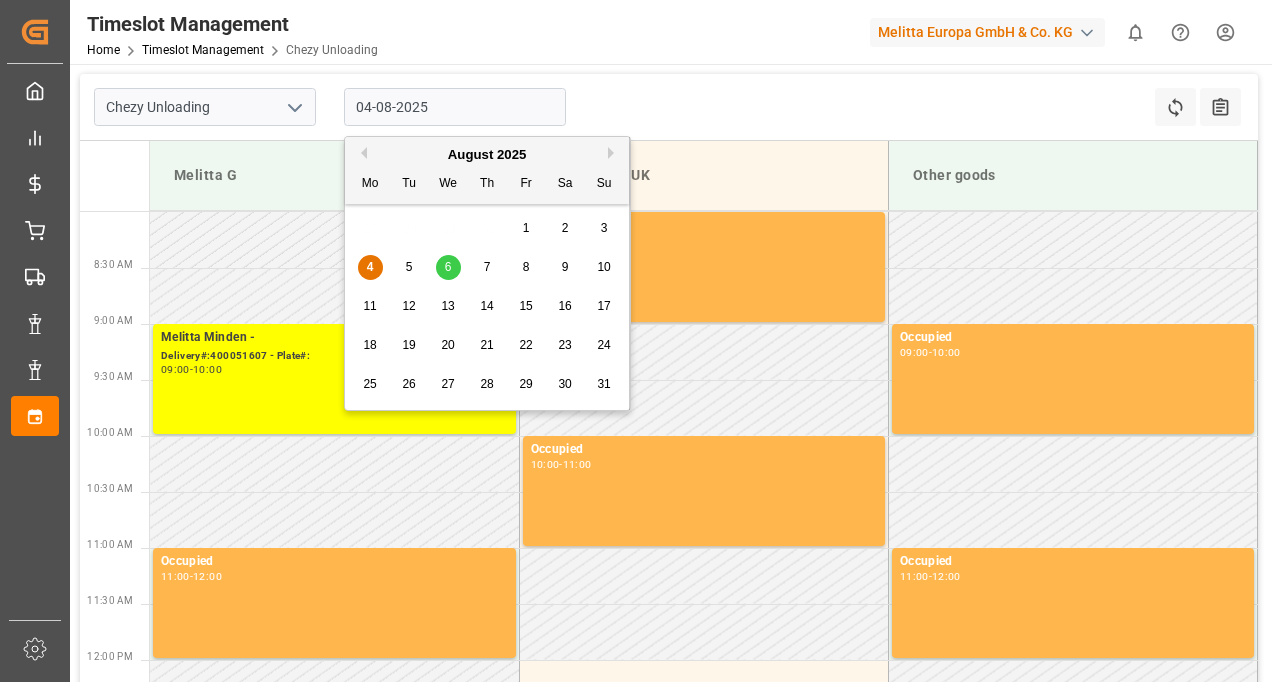 click on "6" at bounding box center [448, 268] 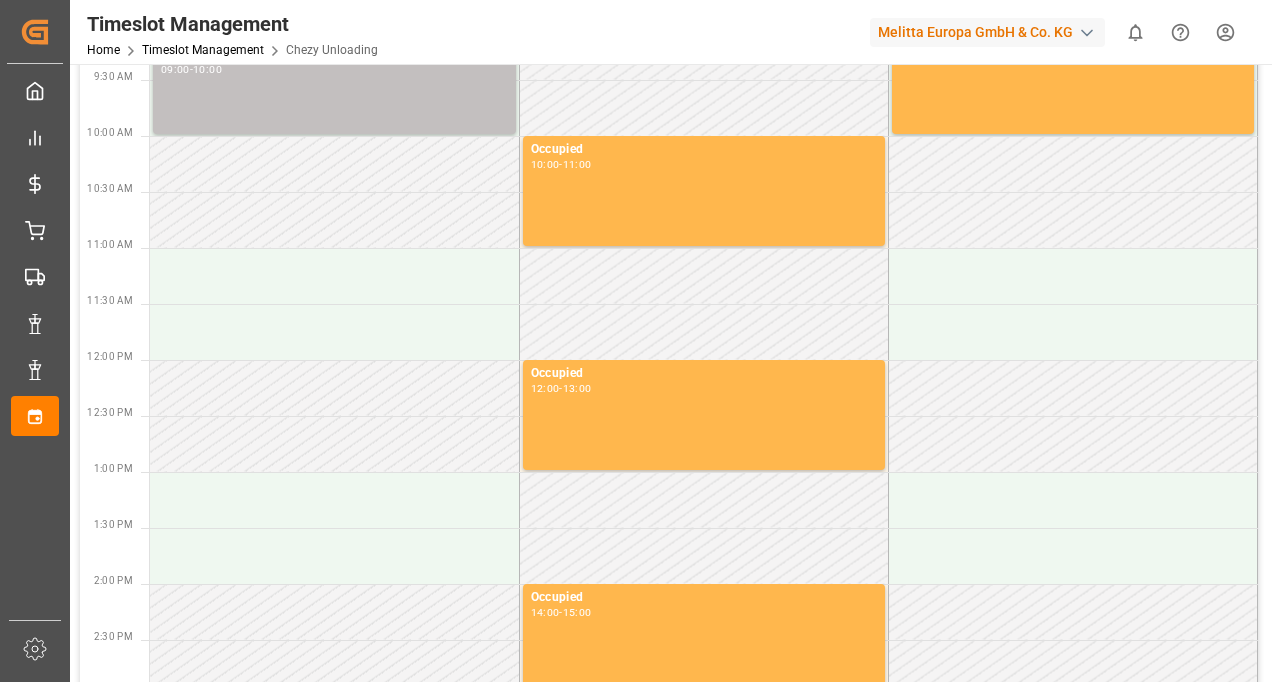 scroll, scrollTop: 700, scrollLeft: 0, axis: vertical 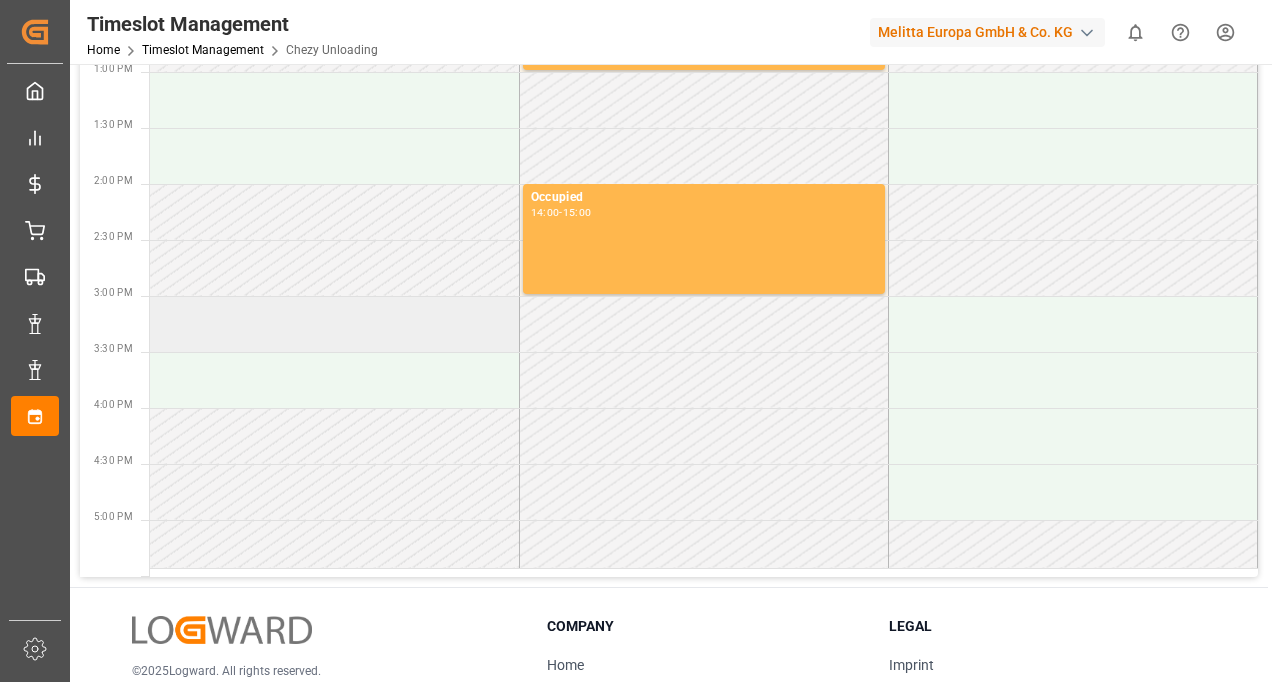 click at bounding box center (334, 324) 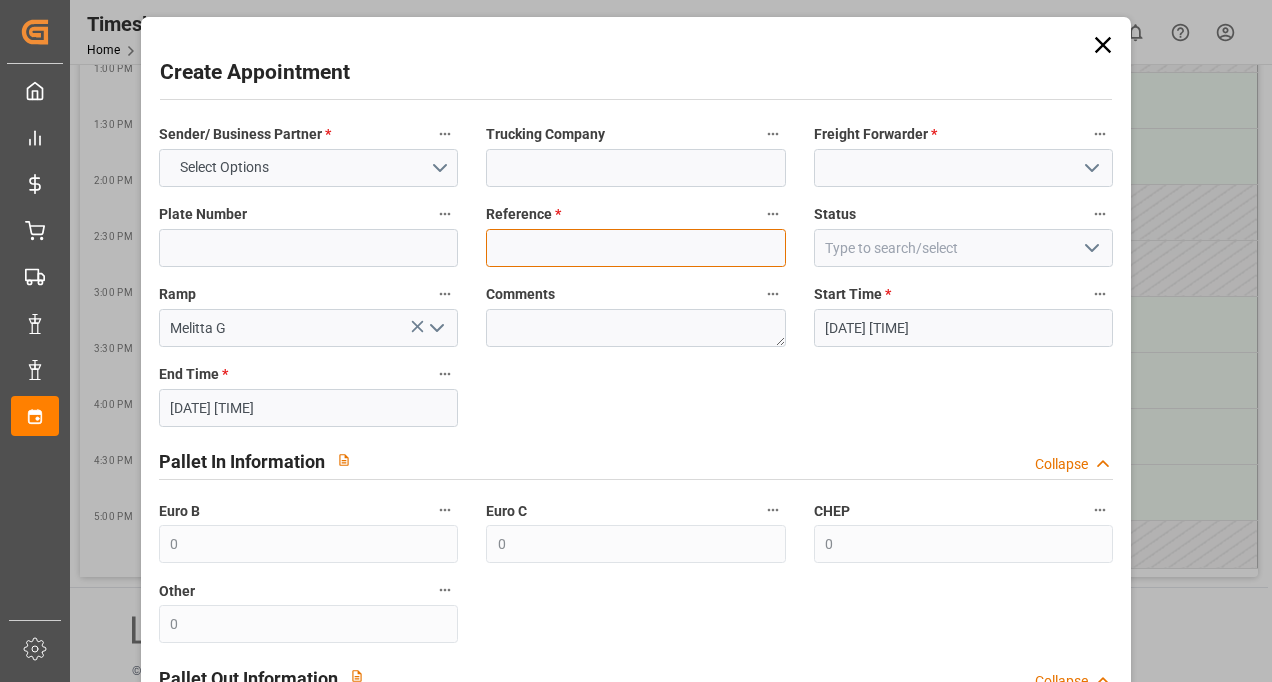 click at bounding box center [636, 248] 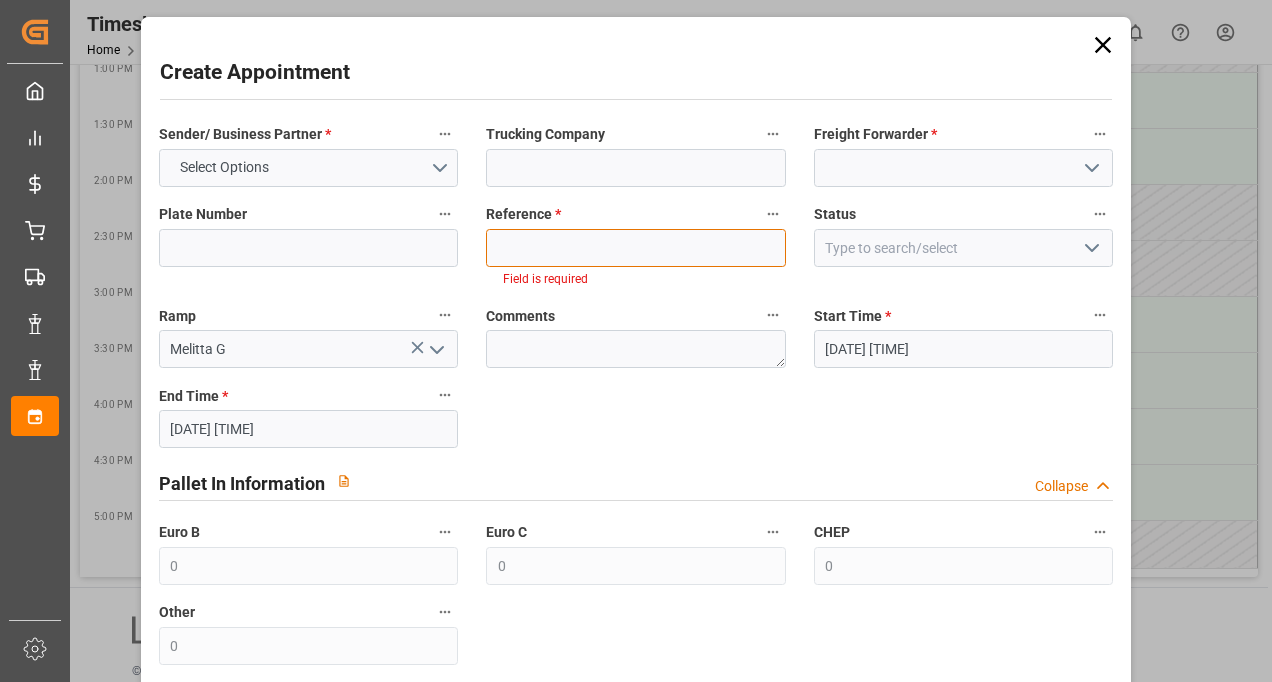 paste on "[NUMBER]" 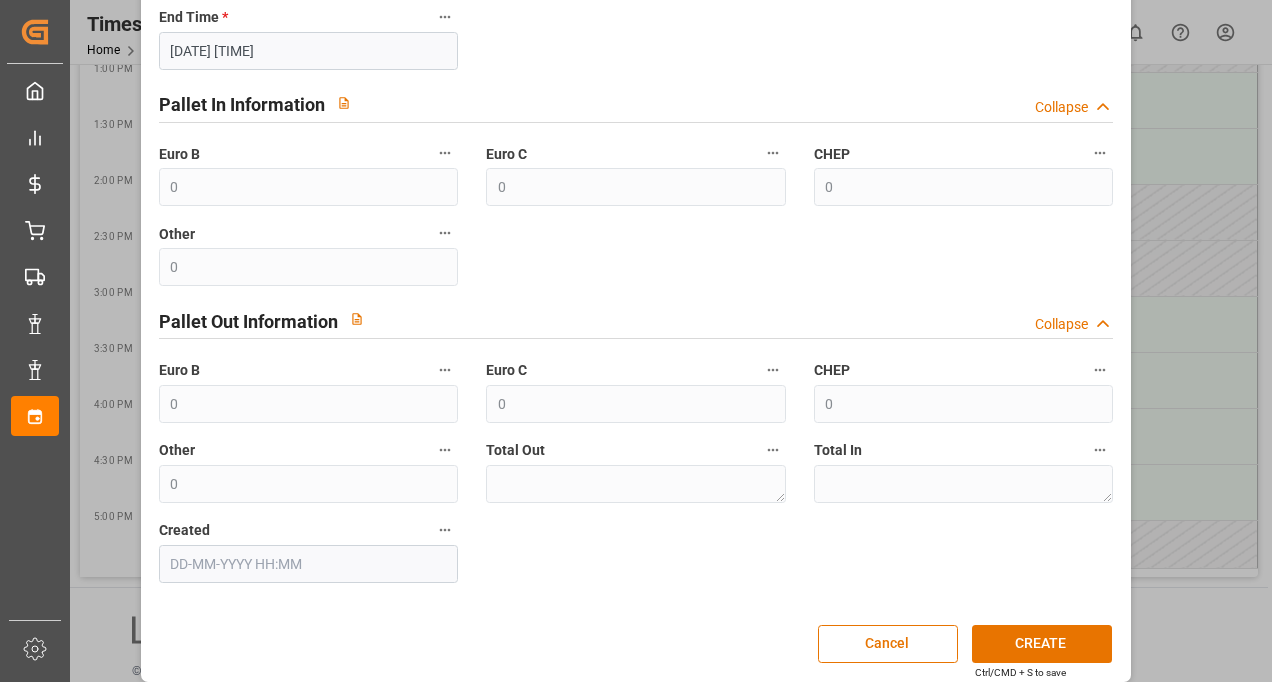scroll, scrollTop: 372, scrollLeft: 0, axis: vertical 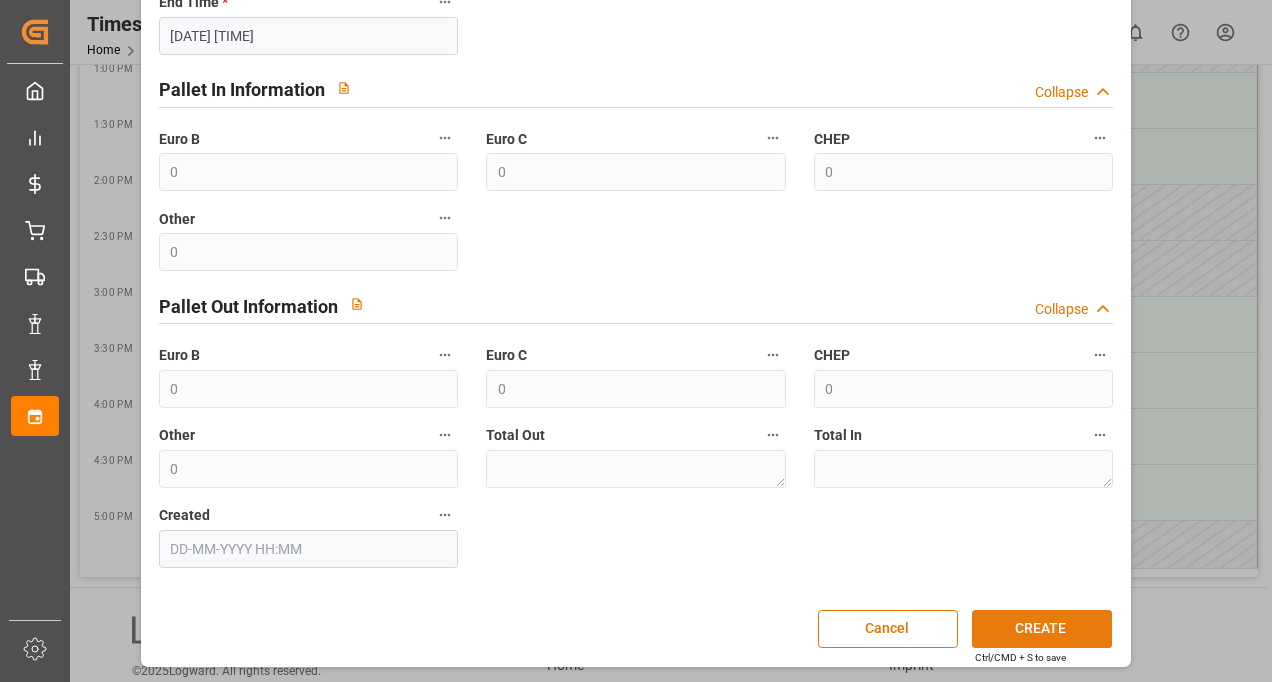 type on "[NUMBER]" 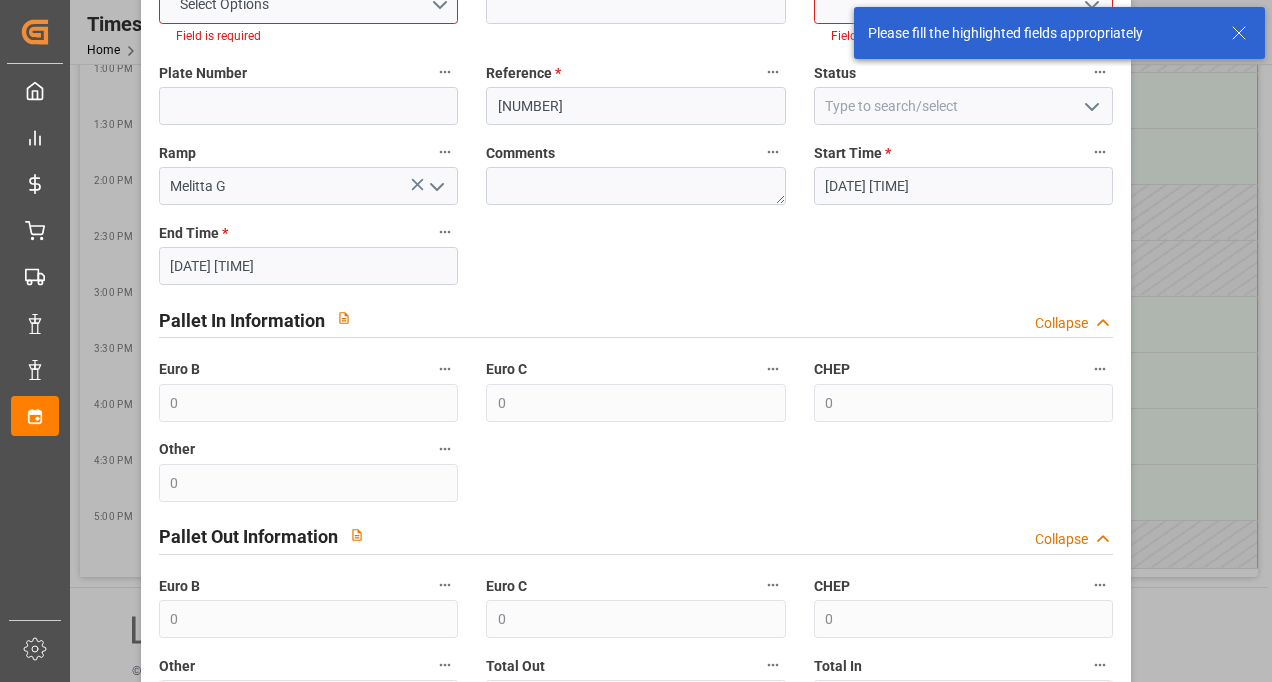 scroll, scrollTop: 0, scrollLeft: 0, axis: both 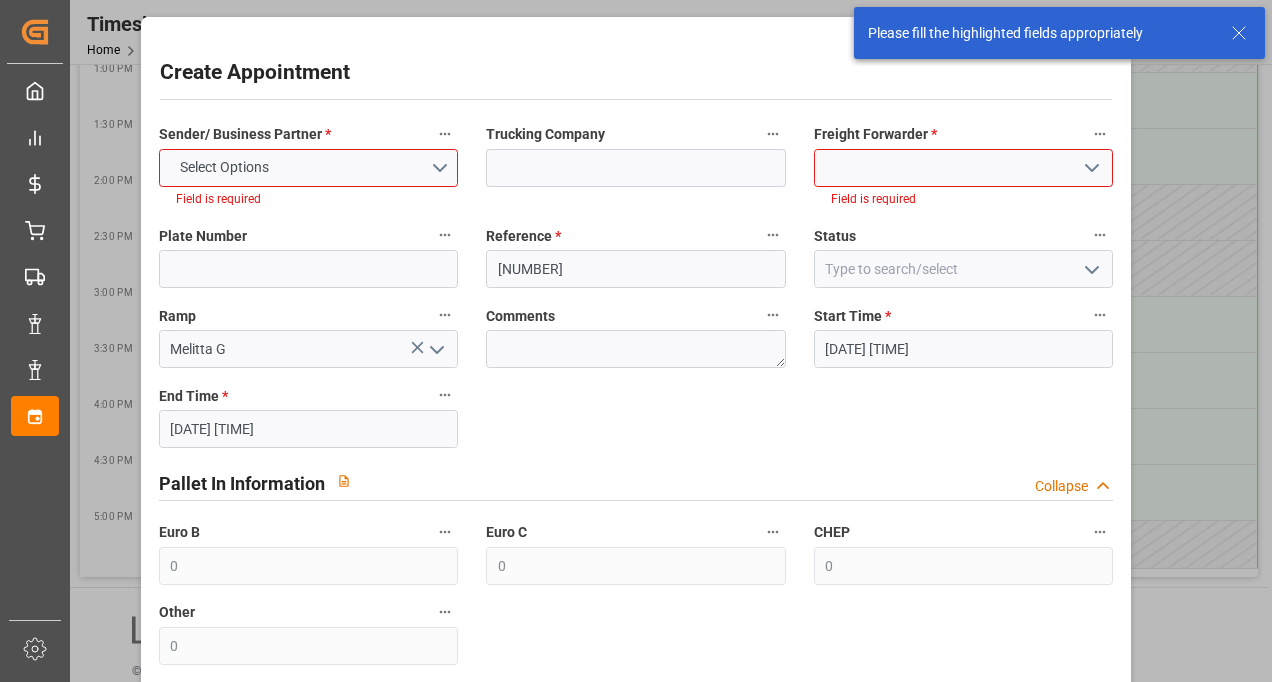 click at bounding box center (964, 168) 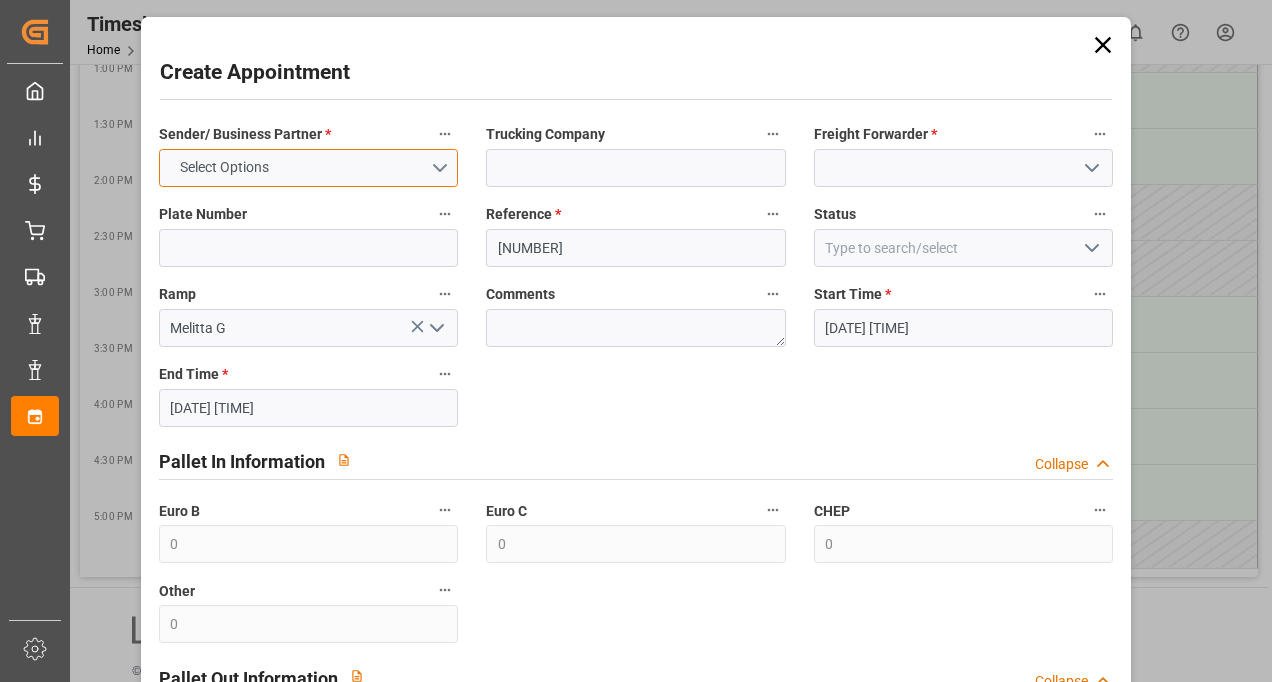 click on "Select Options" at bounding box center (309, 168) 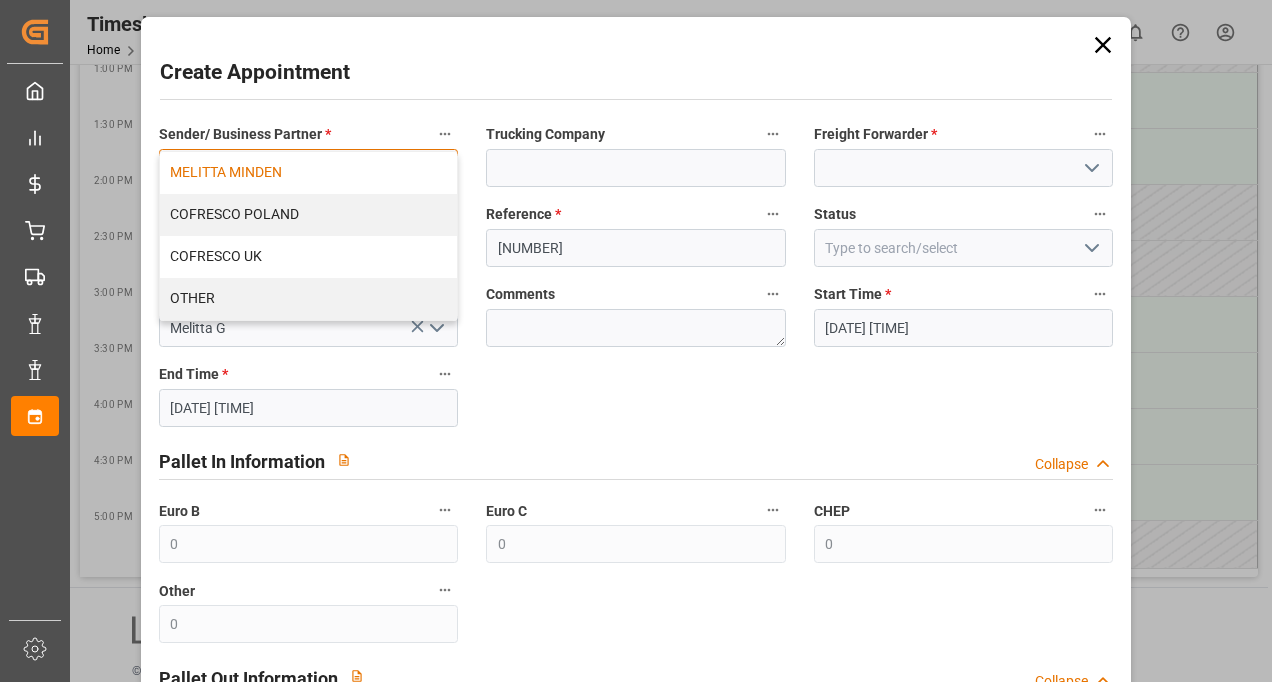 click on "MELITTA MINDEN" at bounding box center [309, 173] 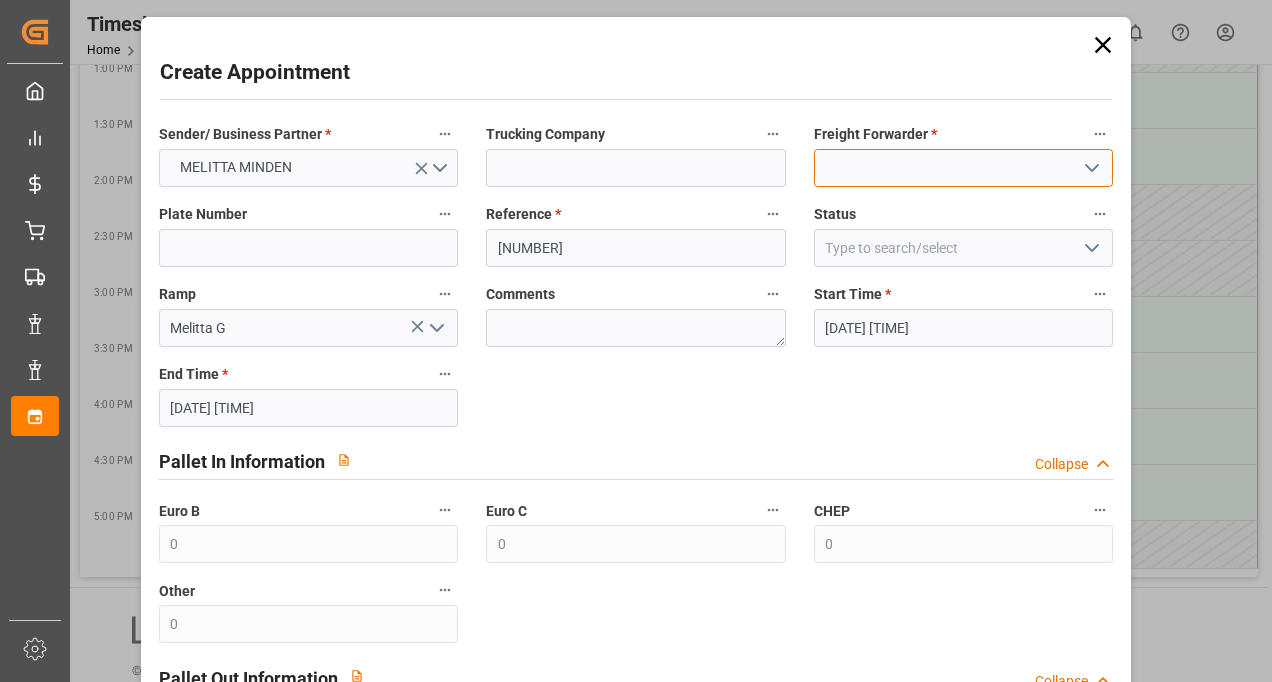 click at bounding box center [964, 168] 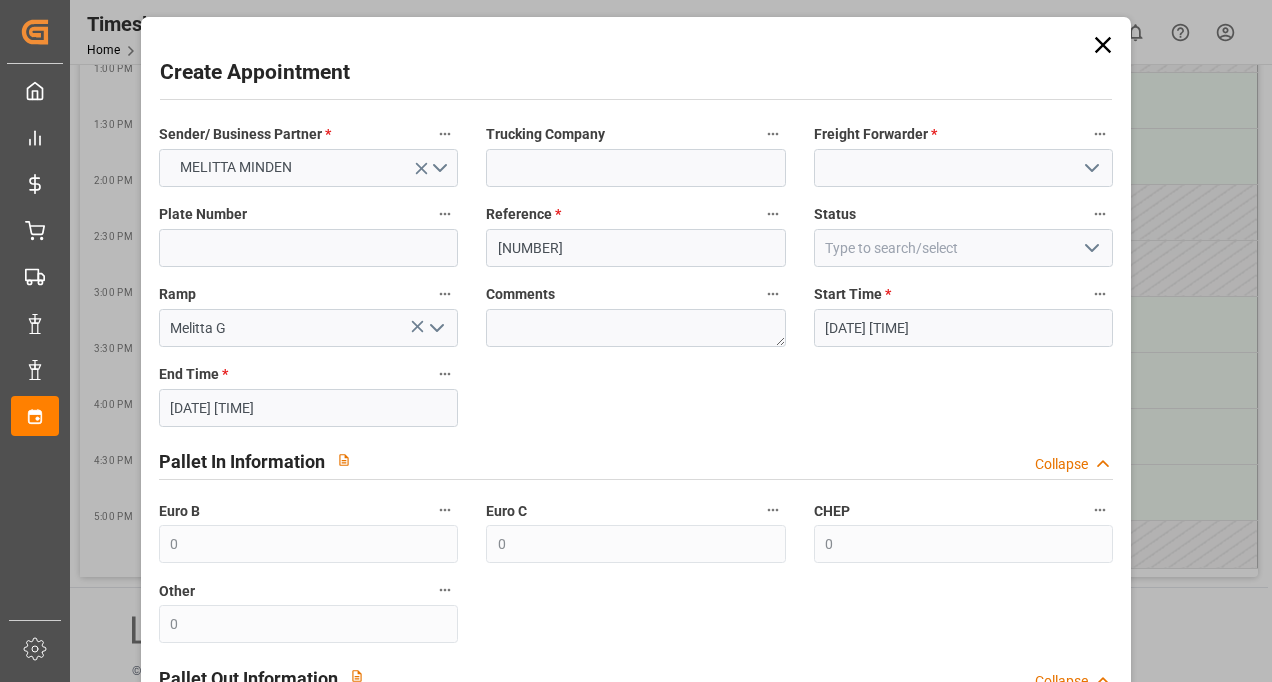 click 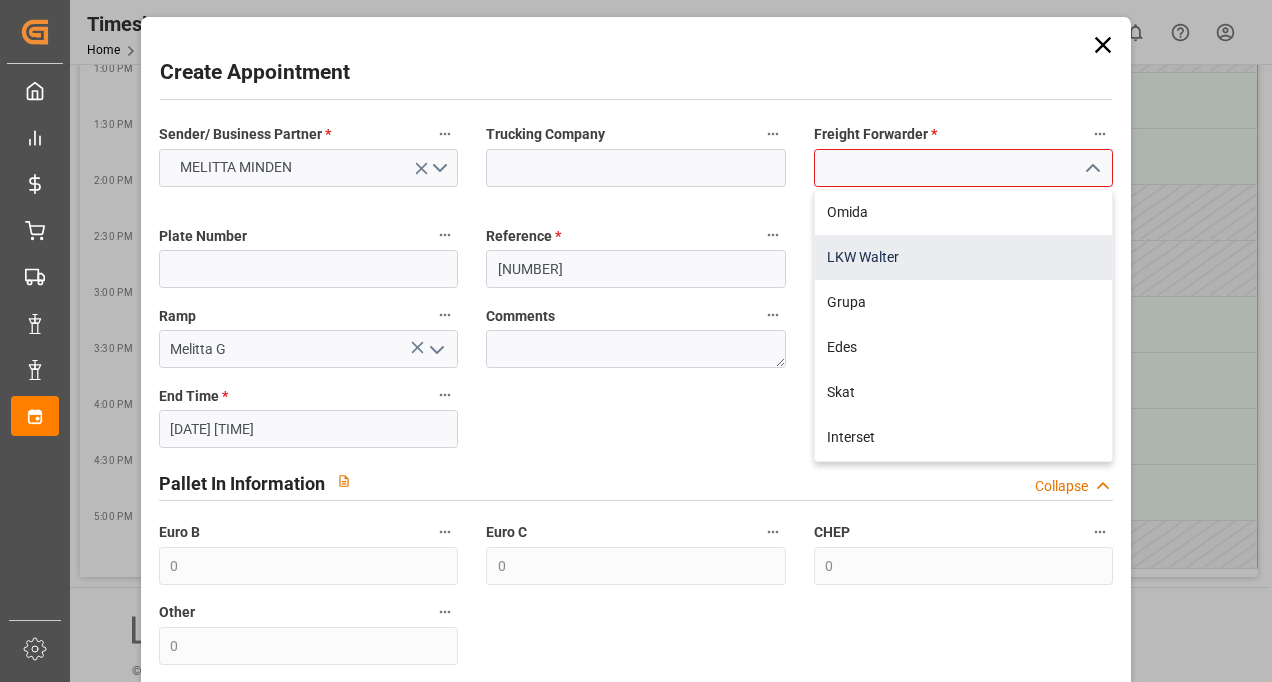click on "LKW Walter" at bounding box center (964, 257) 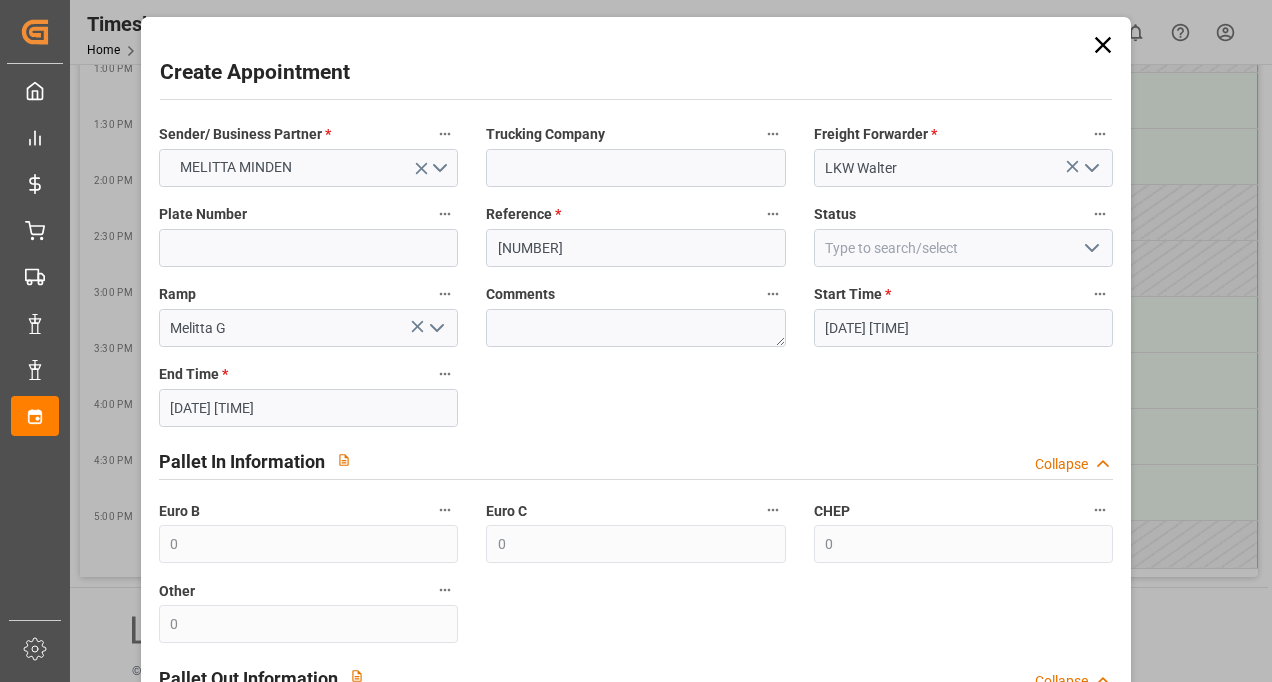 scroll, scrollTop: 372, scrollLeft: 0, axis: vertical 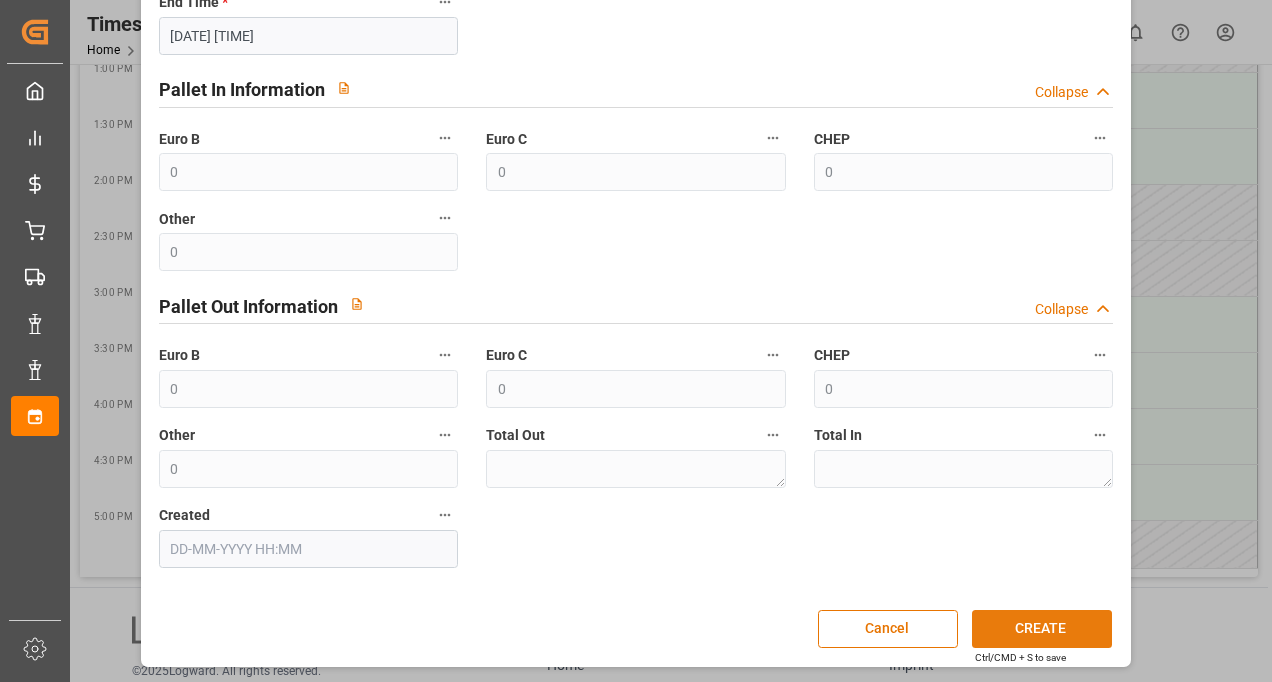click on "CREATE" at bounding box center (1042, 629) 